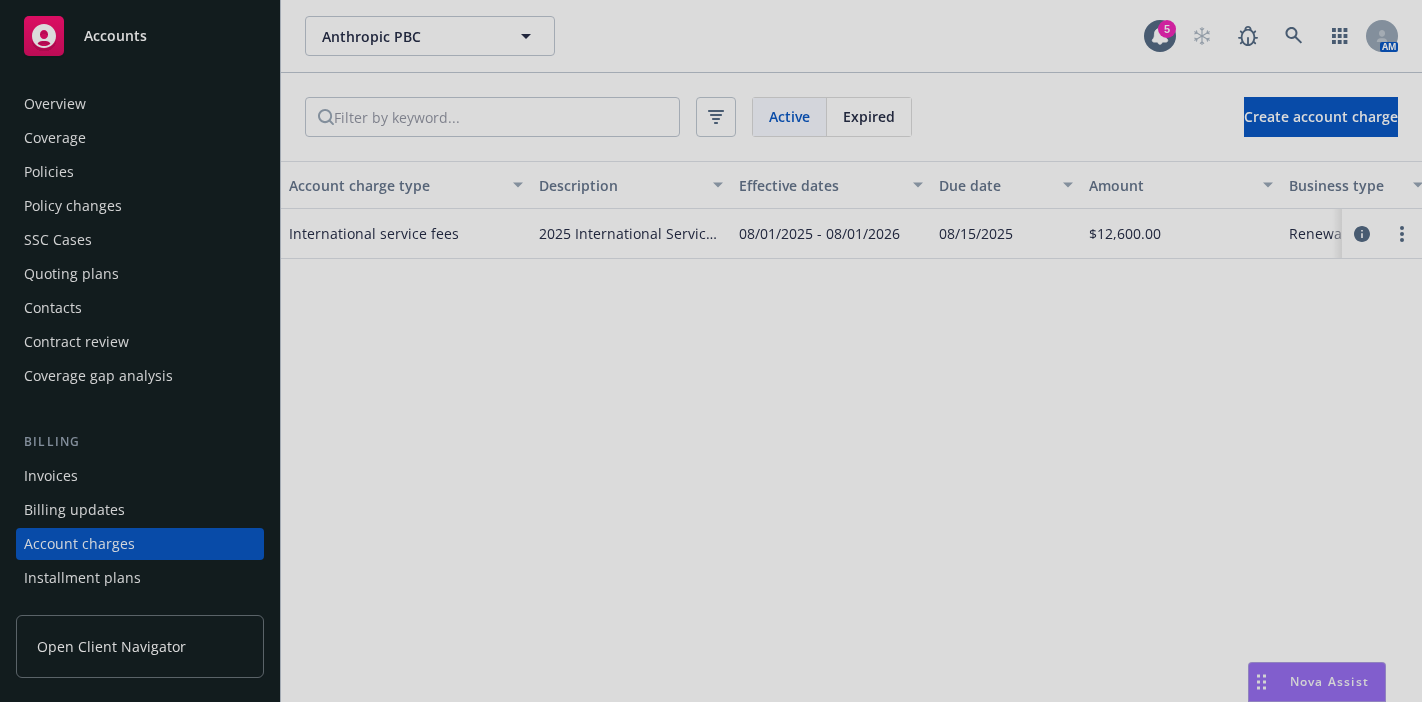 scroll, scrollTop: 0, scrollLeft: 0, axis: both 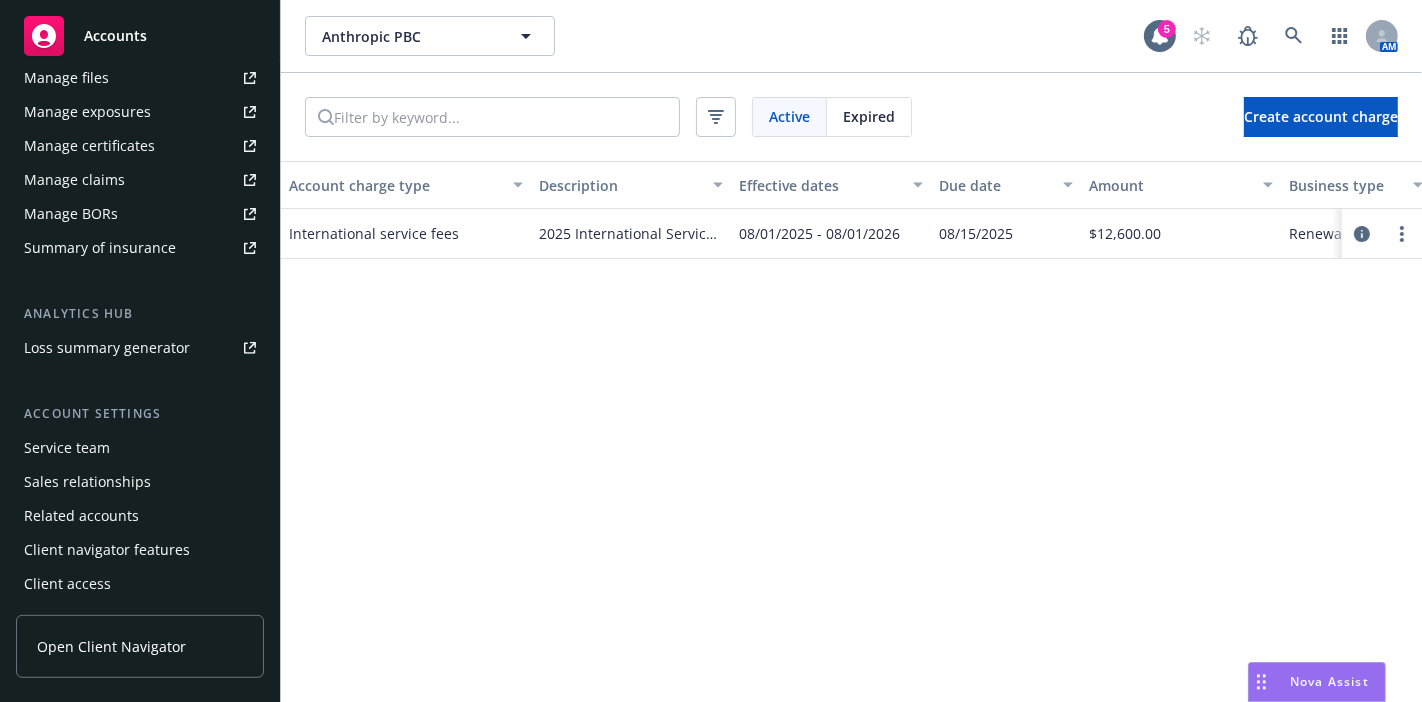 click on "Manage files" at bounding box center [140, 78] 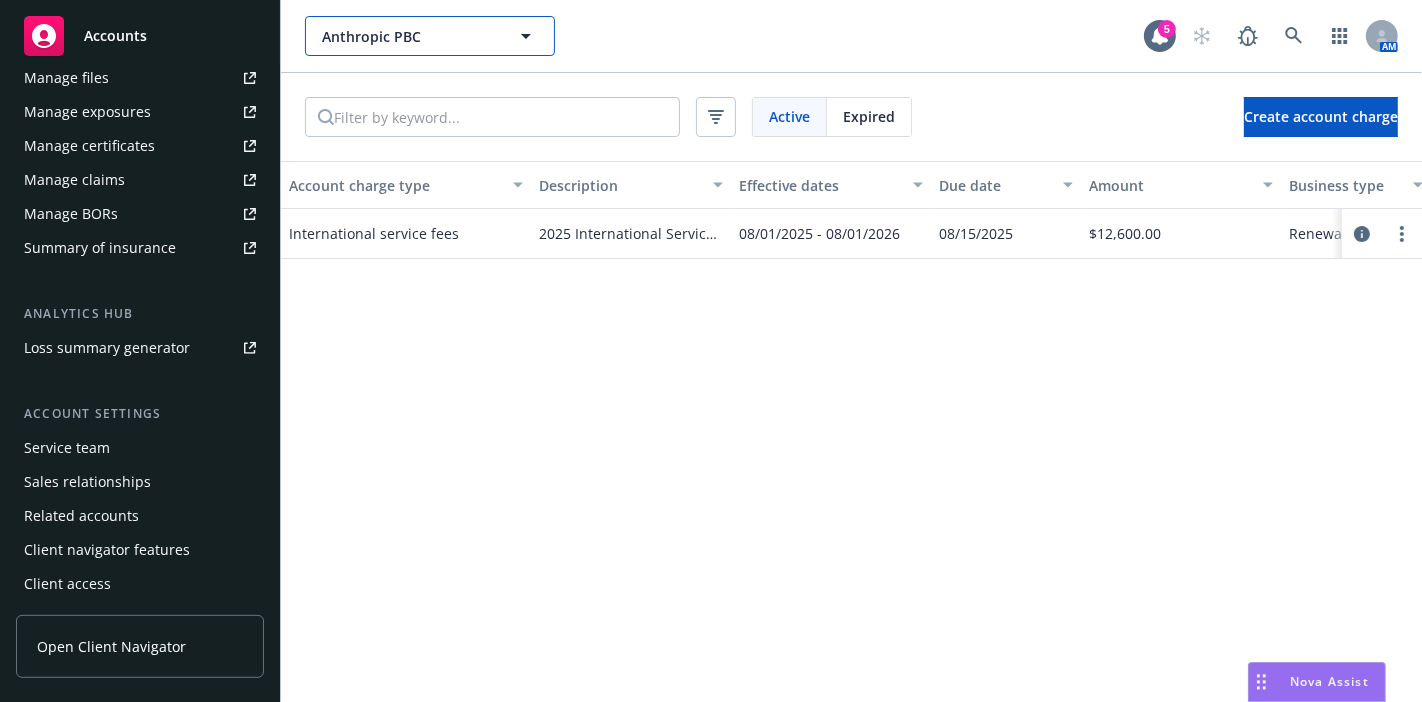 click on "Anthropic PBC" at bounding box center [430, 36] 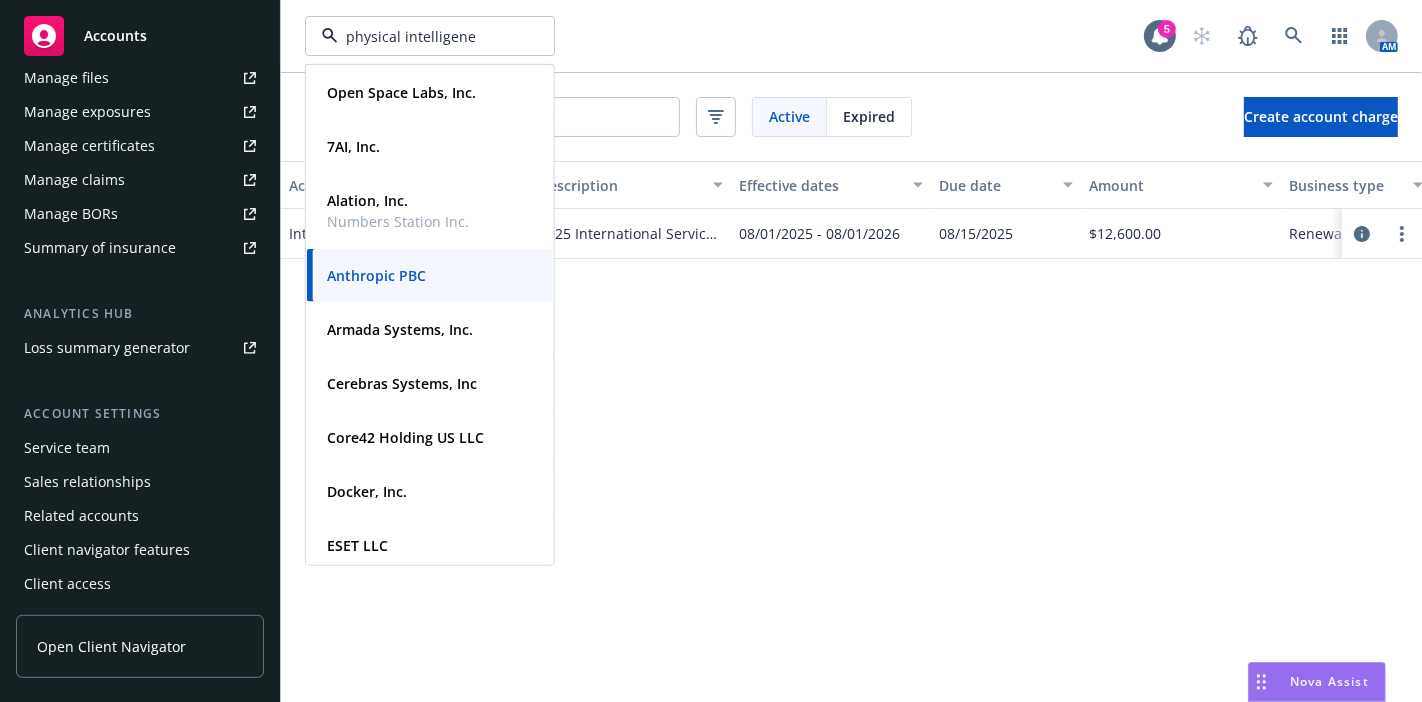 type on "physical intelligene" 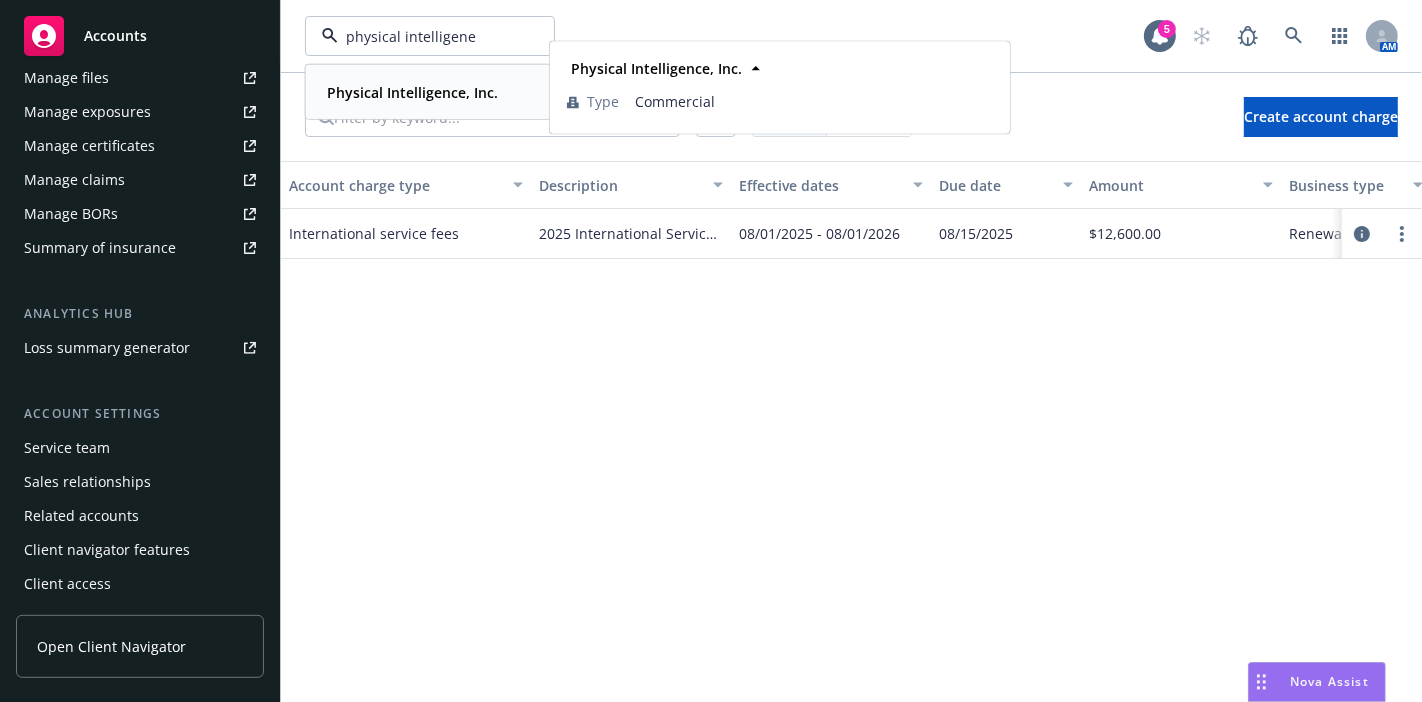 click on "Physical Intelligence, Inc. Type Commercial" at bounding box center [430, 92] 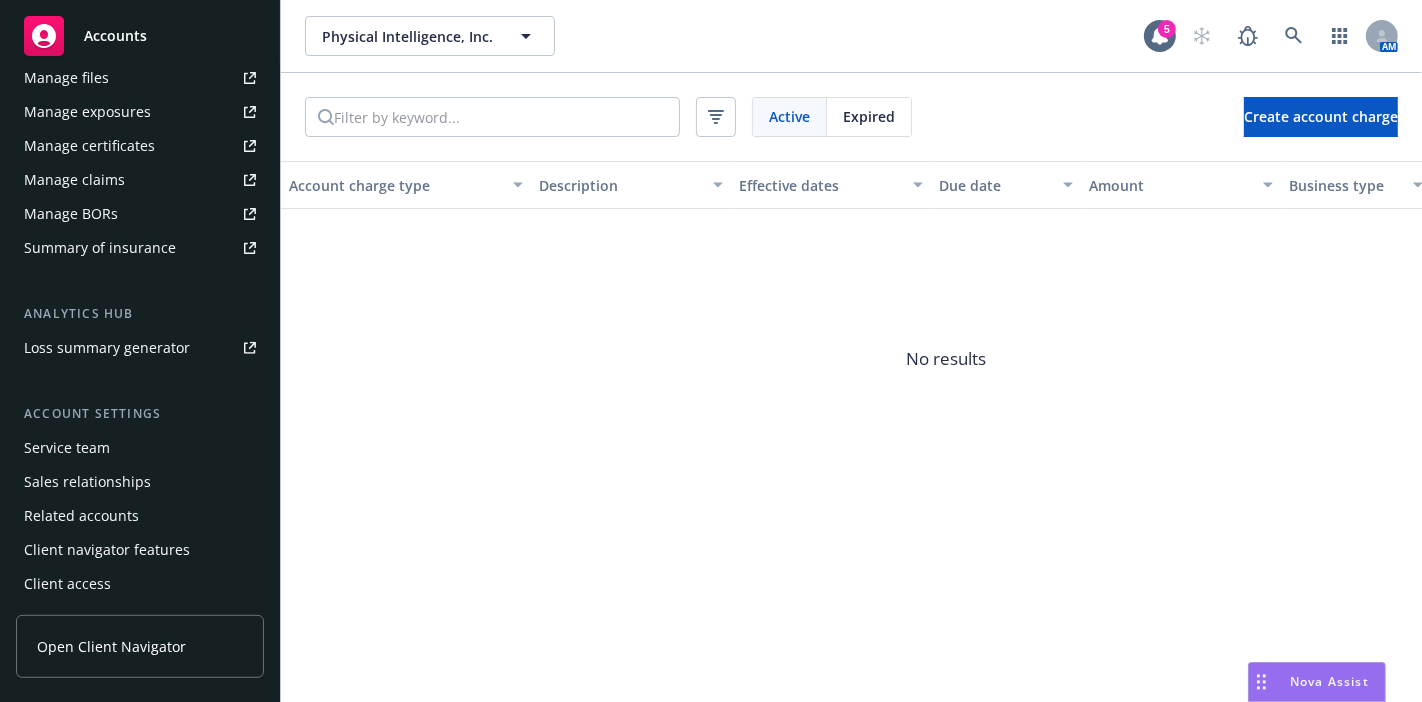 scroll, scrollTop: 0, scrollLeft: 0, axis: both 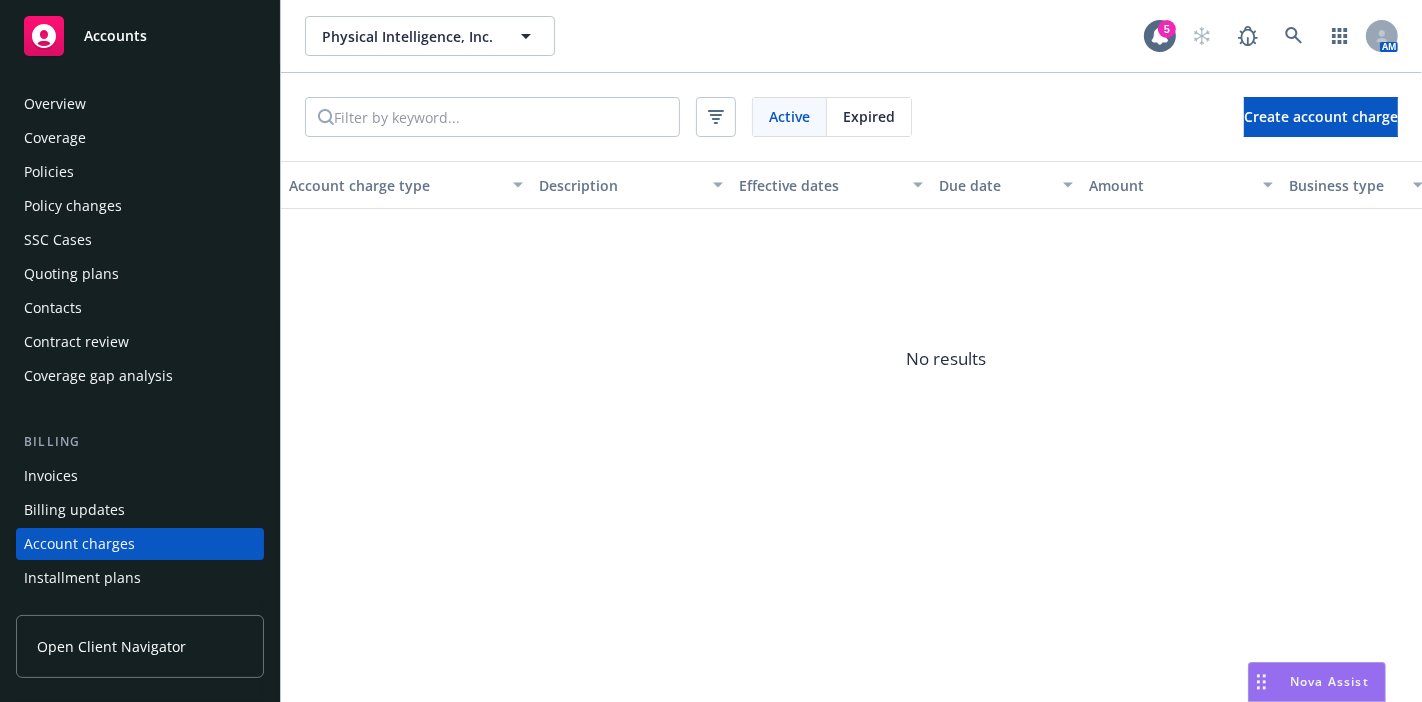 click on "Policies" at bounding box center (140, 172) 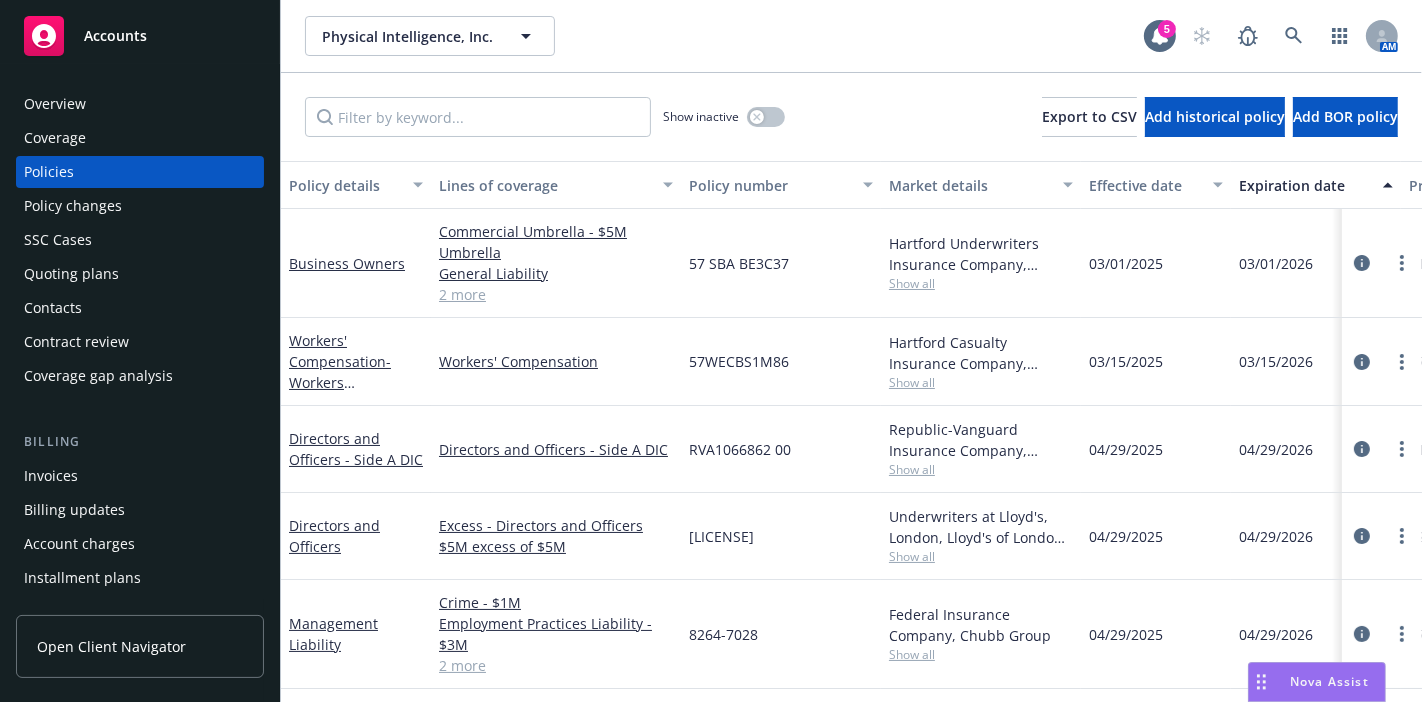 scroll, scrollTop: 0, scrollLeft: 0, axis: both 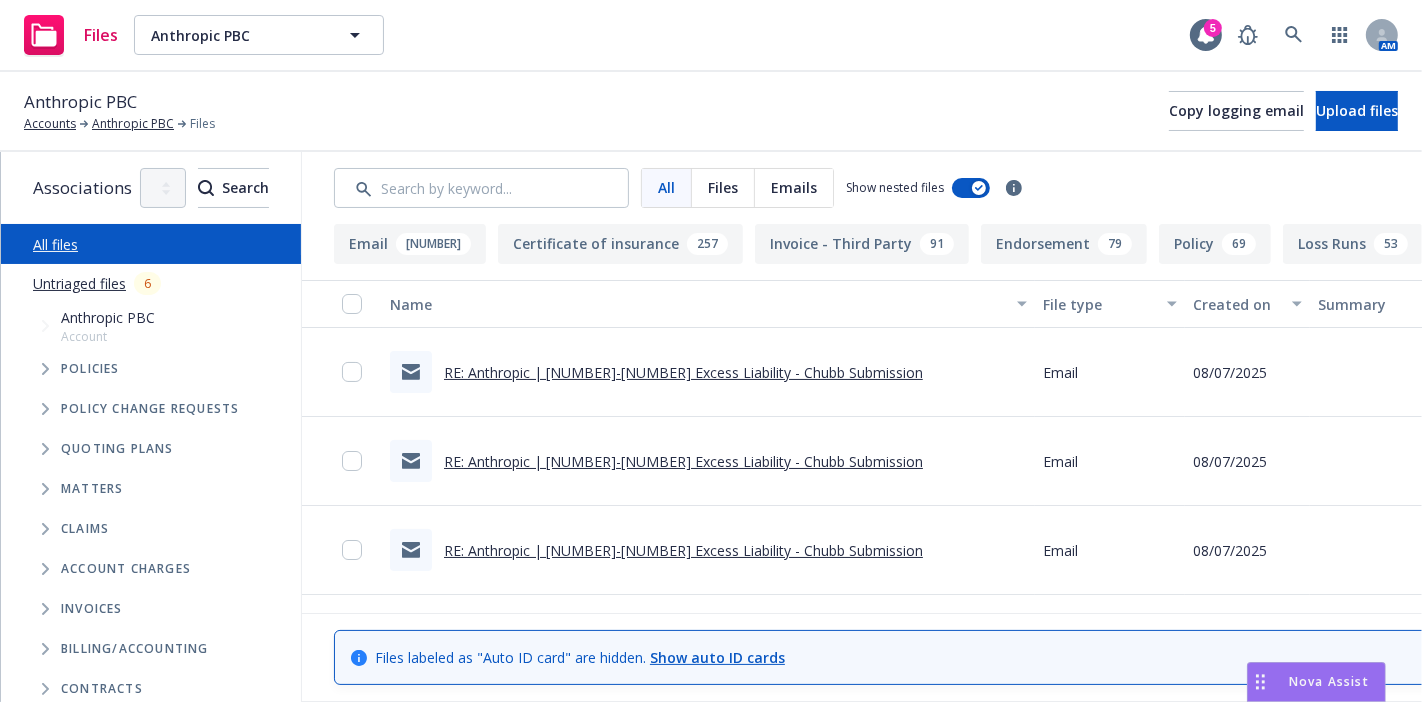 click on "Anthropic PBC Accounts Anthropic PBC Files Copy logging email Upload files" at bounding box center (711, 112) 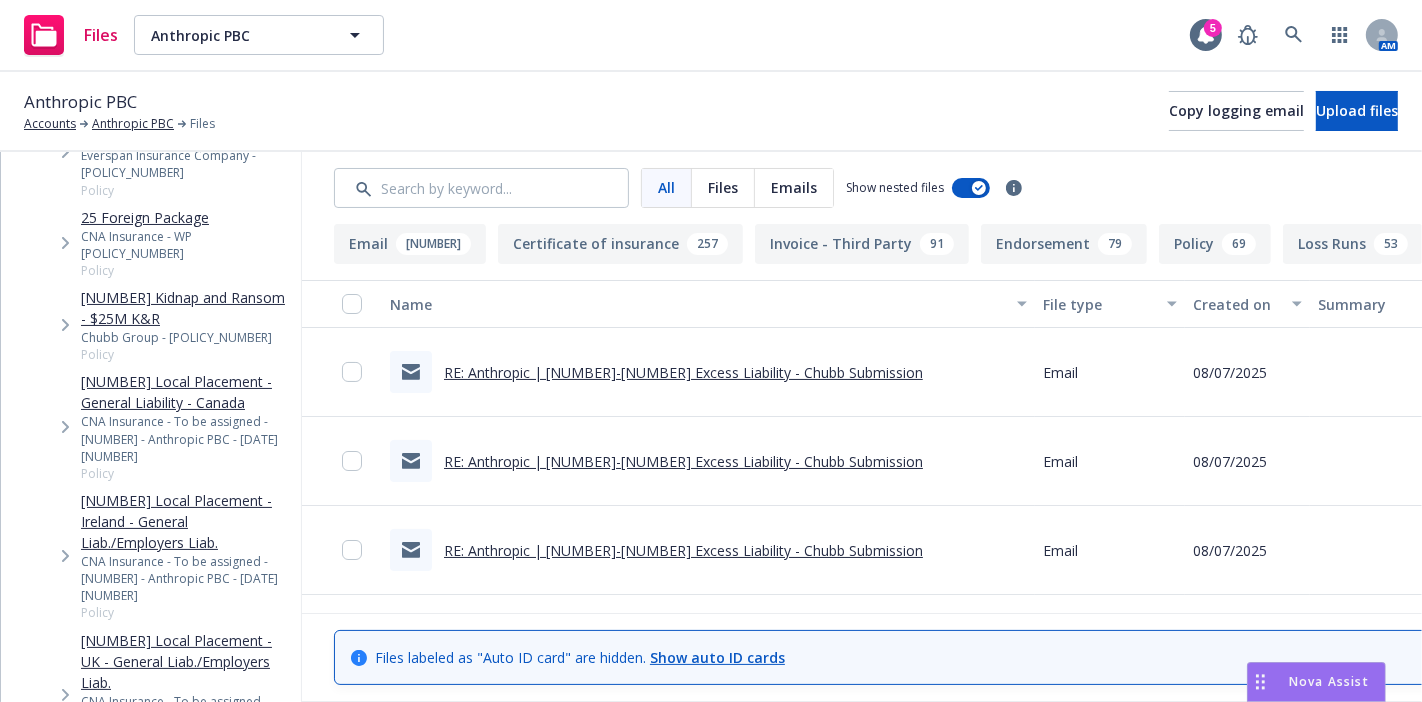 scroll, scrollTop: 603, scrollLeft: 0, axis: vertical 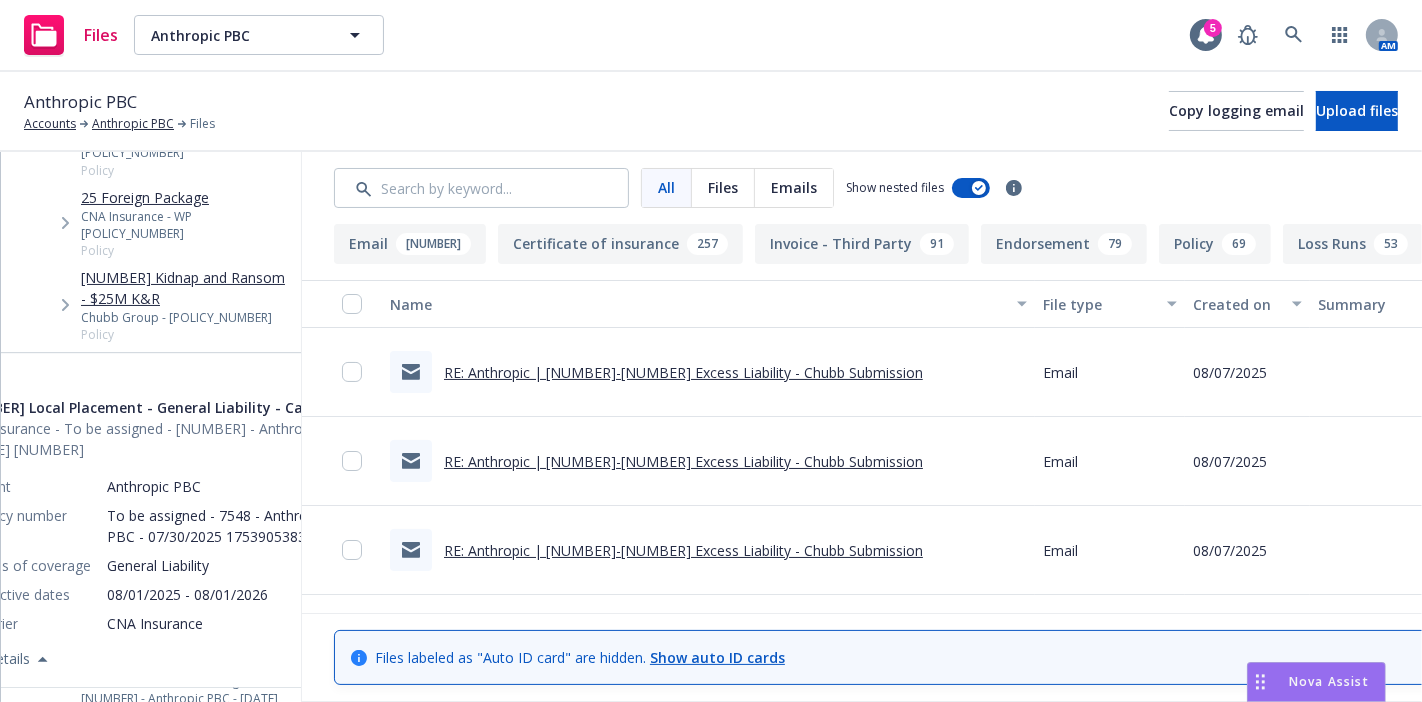 click on "[NUMBER] Local Placement - General Liability - Canada" at bounding box center (187, 372) 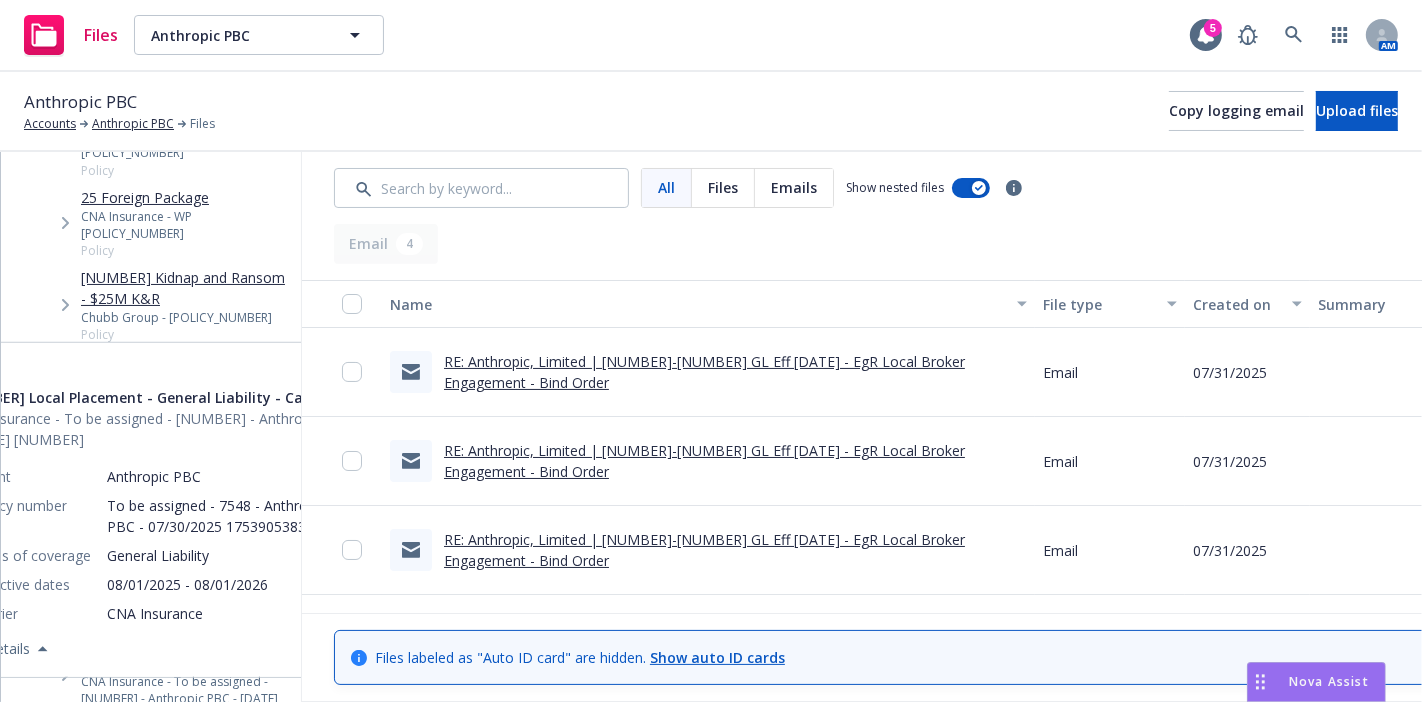 click at bounding box center [0, 427] 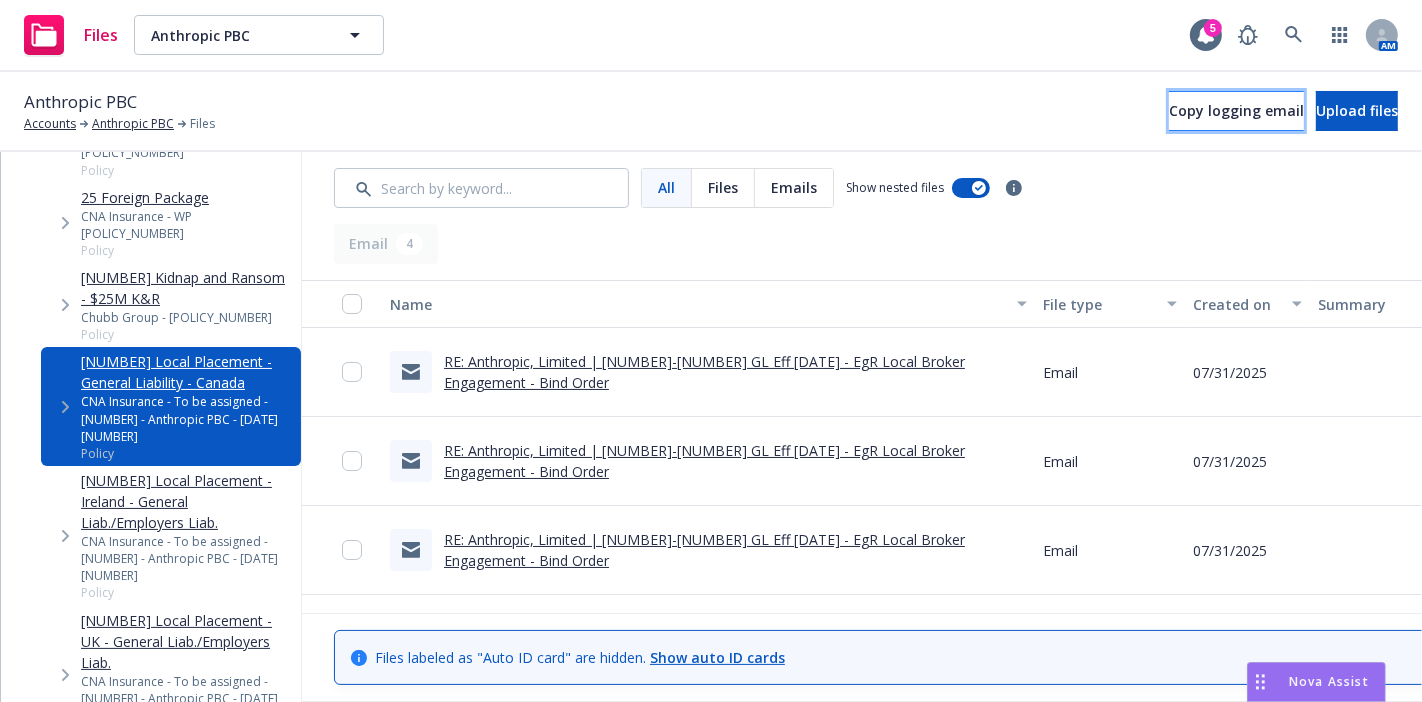 click on "Copy logging email" at bounding box center [1236, 111] 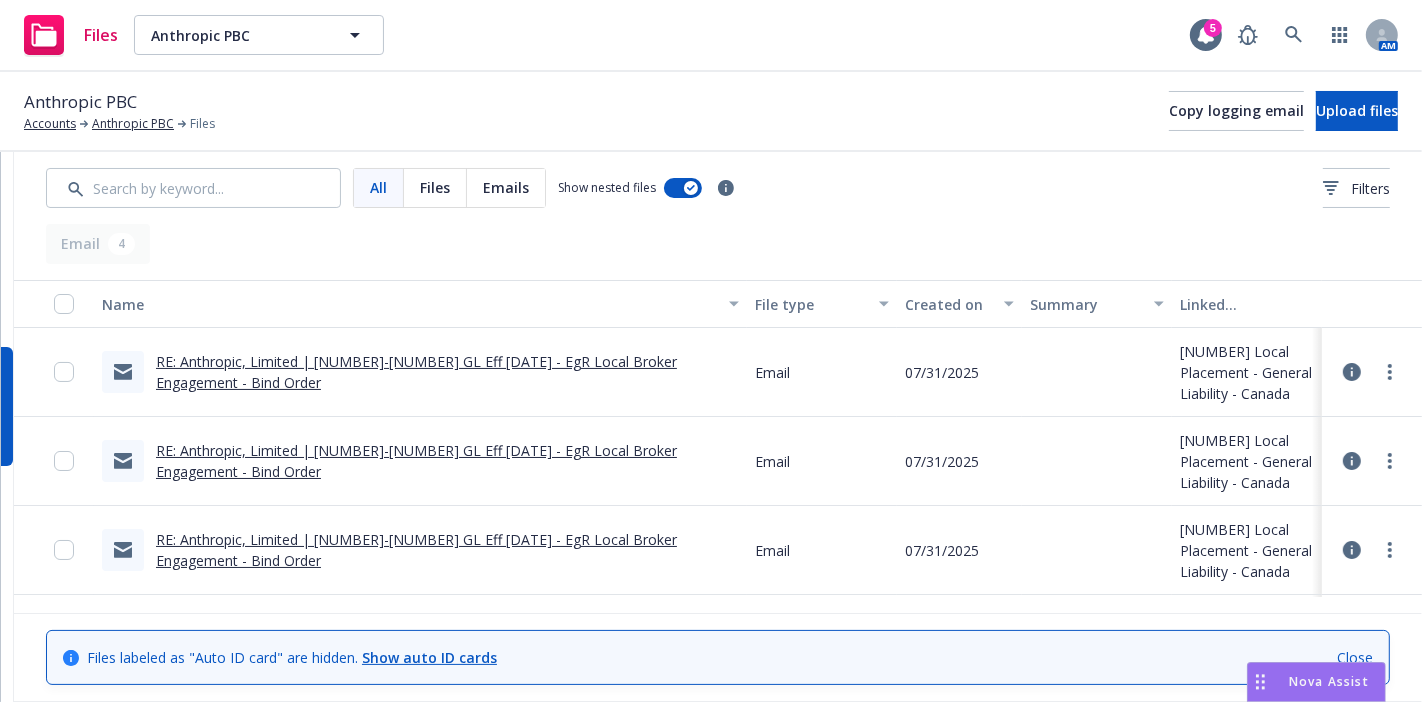 scroll, scrollTop: 0, scrollLeft: 0, axis: both 